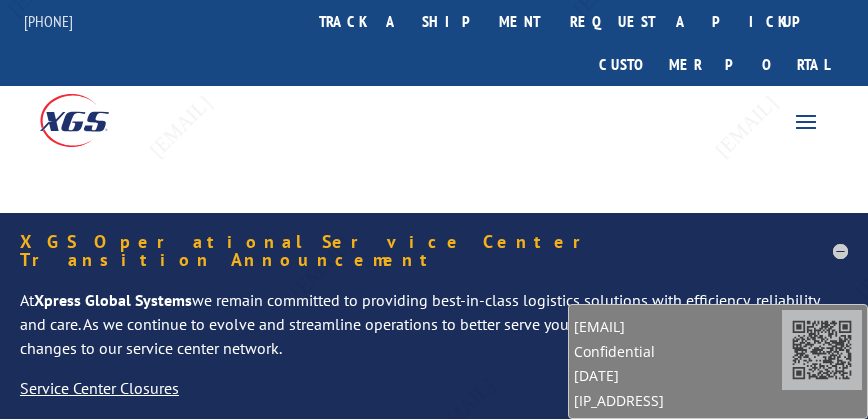 scroll, scrollTop: 0, scrollLeft: 0, axis: both 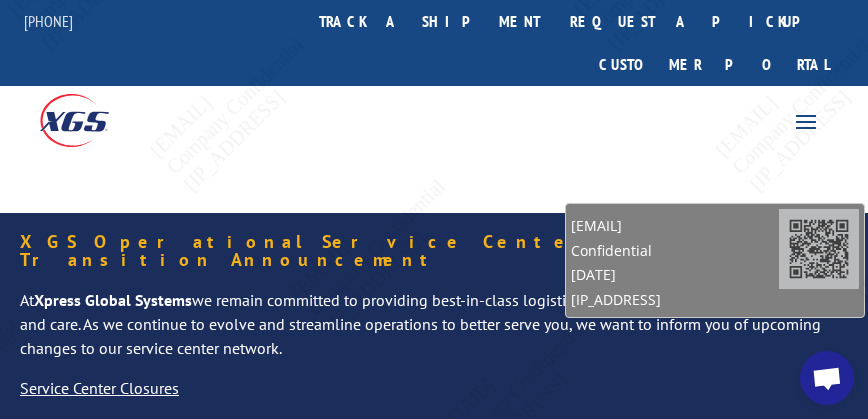 drag, startPoint x: 680, startPoint y: 323, endPoint x: 676, endPoint y: 208, distance: 115.06954 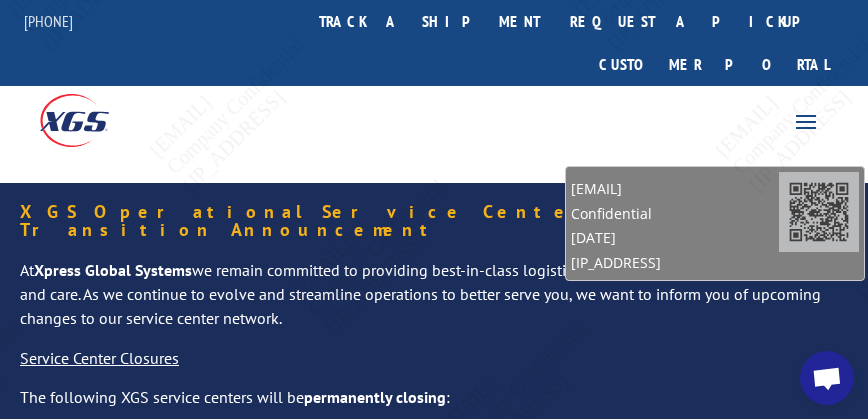 click at bounding box center (827, 380) 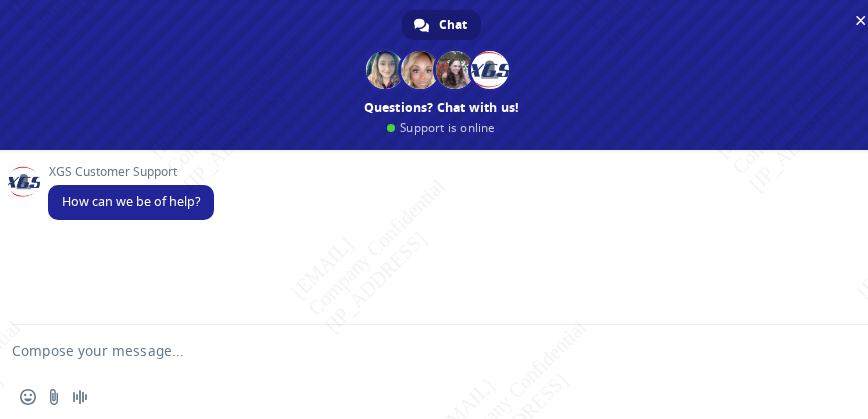 click at bounding box center (417, 350) 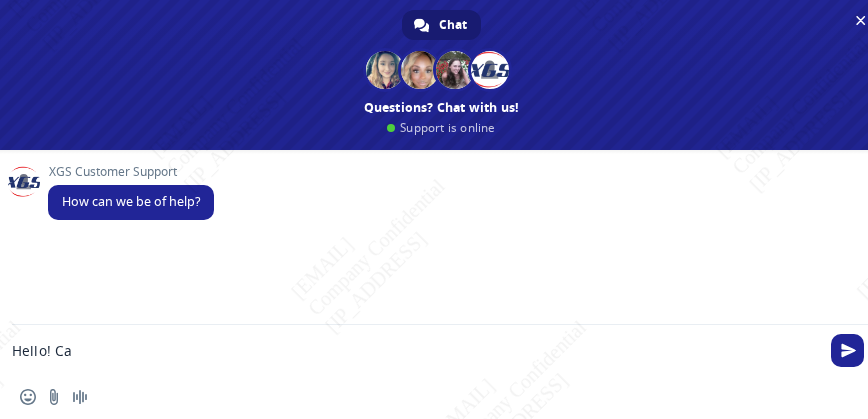 click on "Hello! Ca" at bounding box center (417, 350) 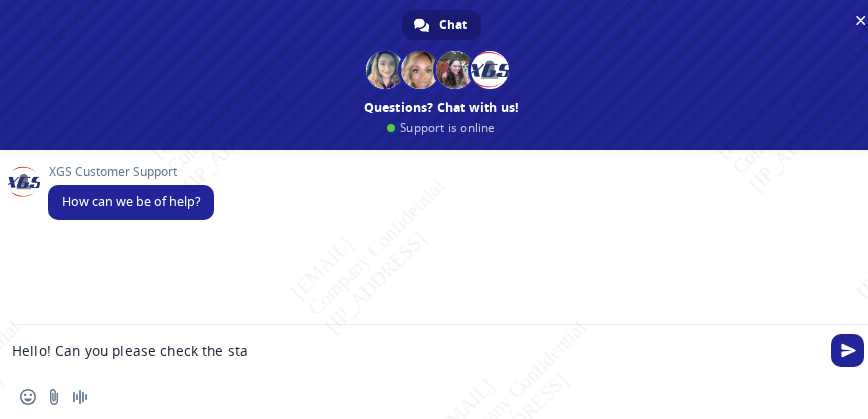 click on "Hello! Can you please check the sta" at bounding box center [417, 350] 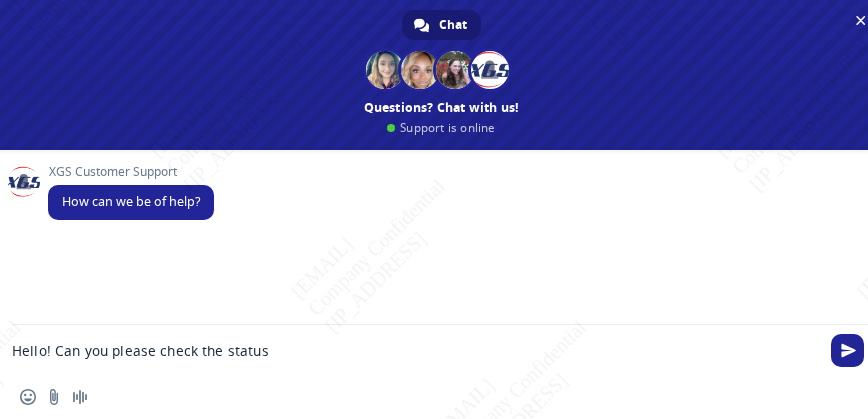 click on "Hello! Can you please check the status" at bounding box center (417, 350) 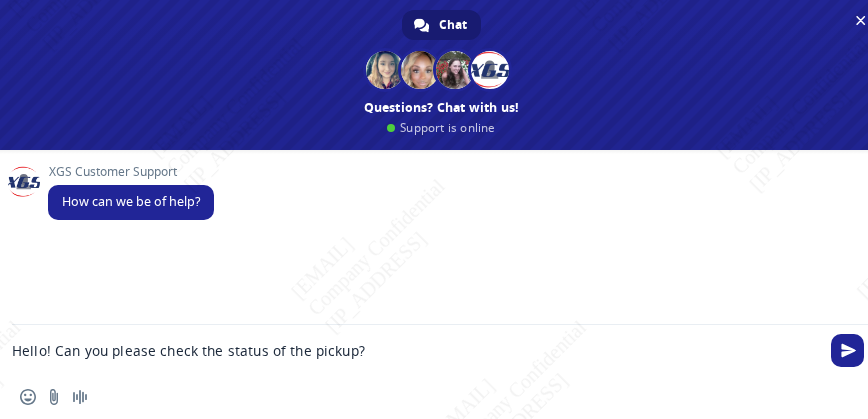 click on "Hello! Can you please check the status of the pickup?" at bounding box center [417, 350] 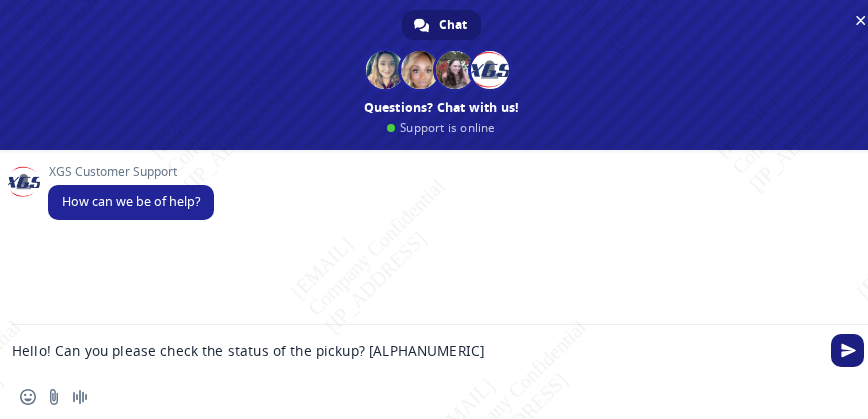 type on "Hello! Can you please check the status of the pickup? [TRACKING_ID]" 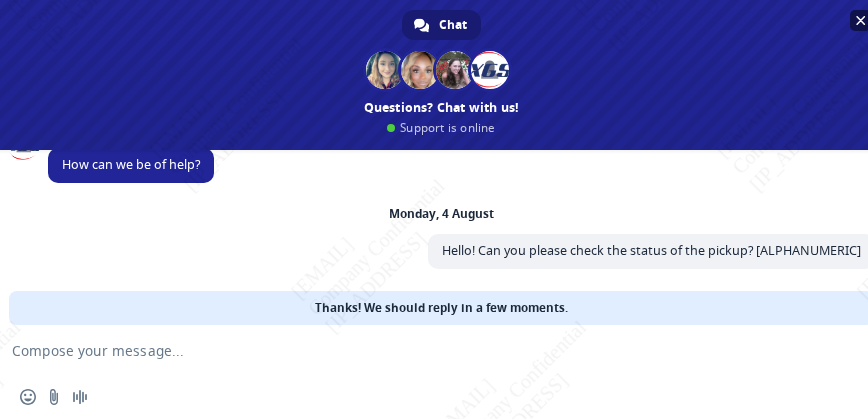scroll, scrollTop: 37, scrollLeft: 0, axis: vertical 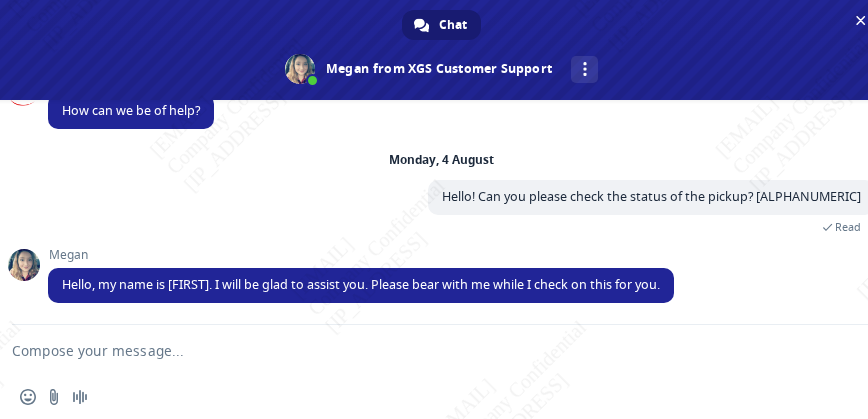 click on "Insert an emoji Send a file Audio message" at bounding box center [441, 397] 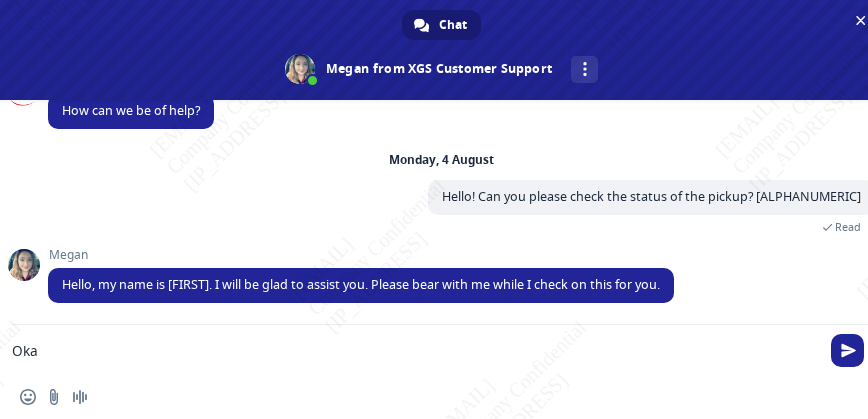 type on "Okay" 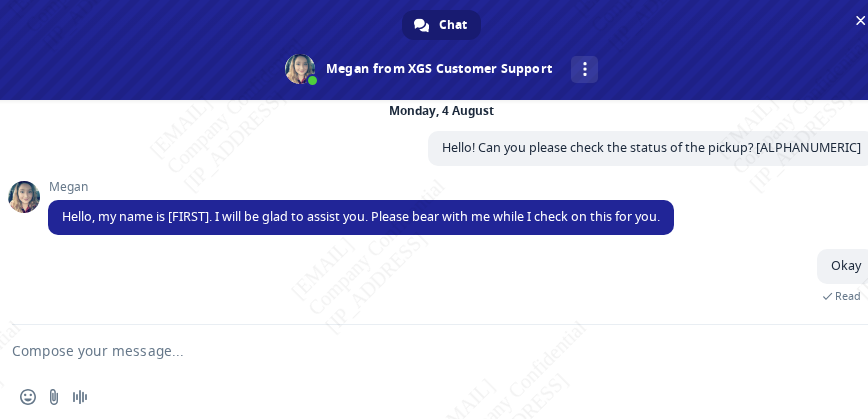 scroll, scrollTop: 177, scrollLeft: 0, axis: vertical 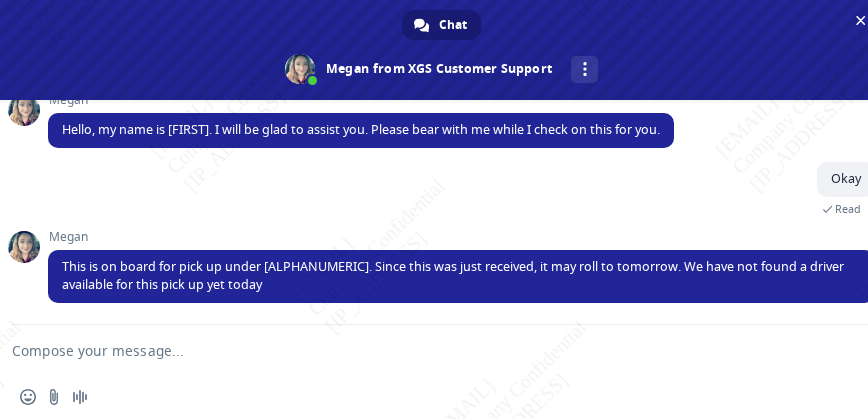 click at bounding box center [417, 350] 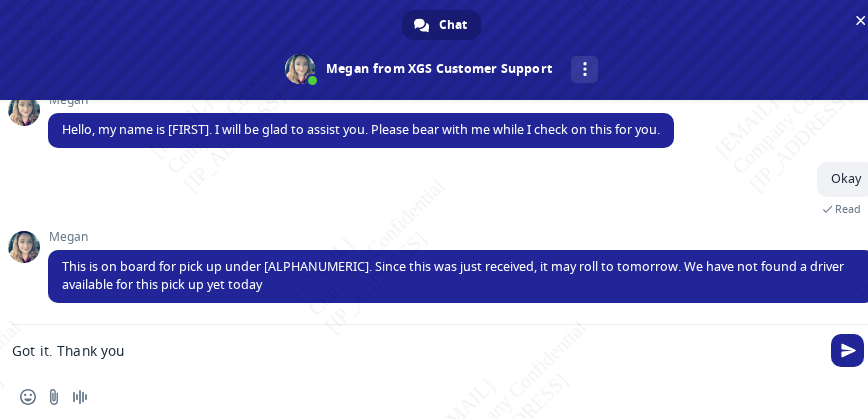 type on "Got it. Thank you!" 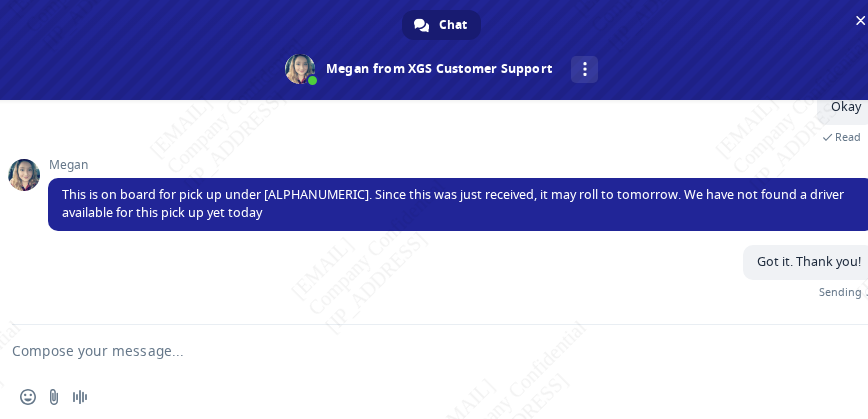 scroll, scrollTop: 226, scrollLeft: 0, axis: vertical 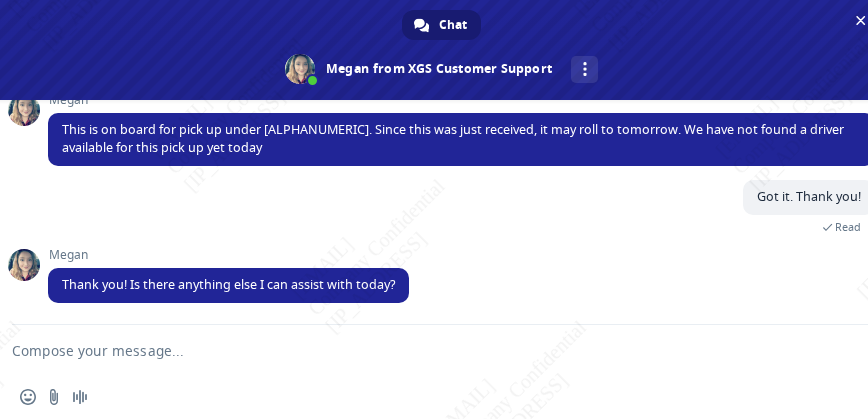 click at bounding box center (417, 350) 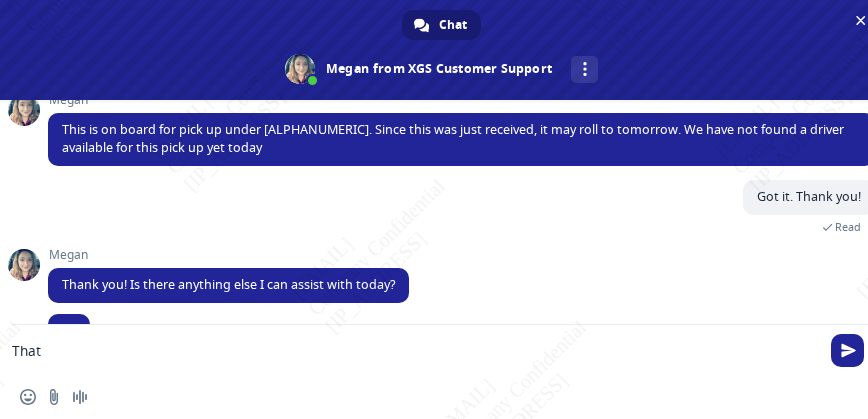 scroll, scrollTop: 335, scrollLeft: 0, axis: vertical 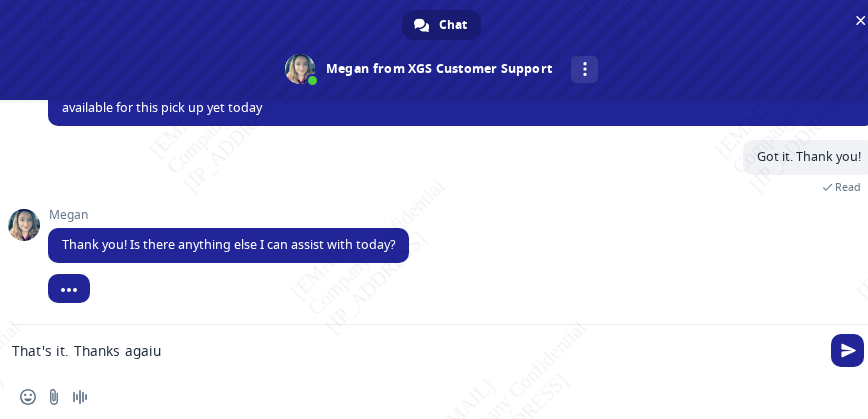 type on "That's it. Thanks again" 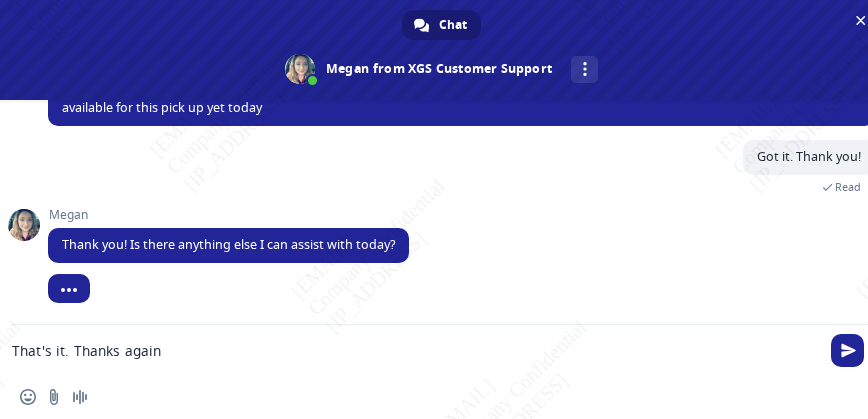 type 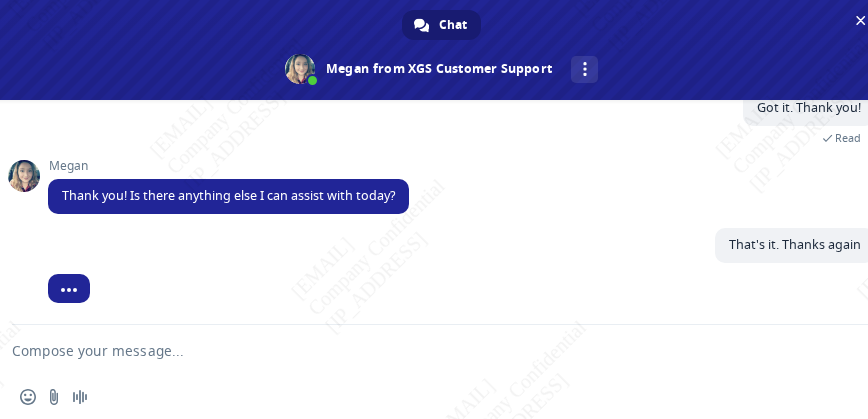scroll, scrollTop: 384, scrollLeft: 0, axis: vertical 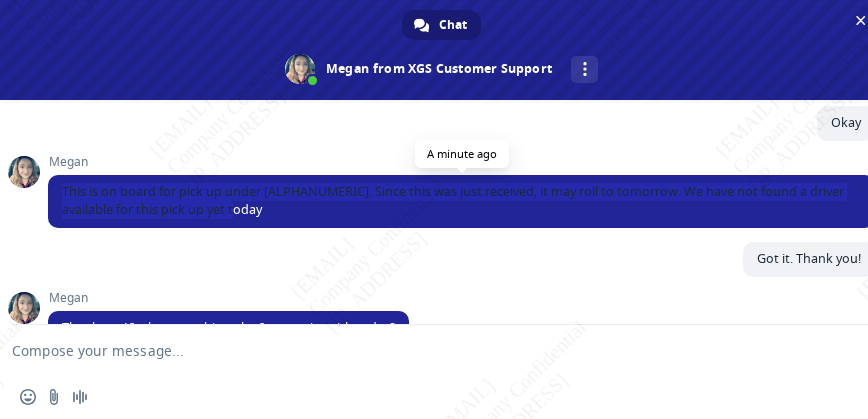 drag, startPoint x: 61, startPoint y: 187, endPoint x: 217, endPoint y: 63, distance: 199.2787 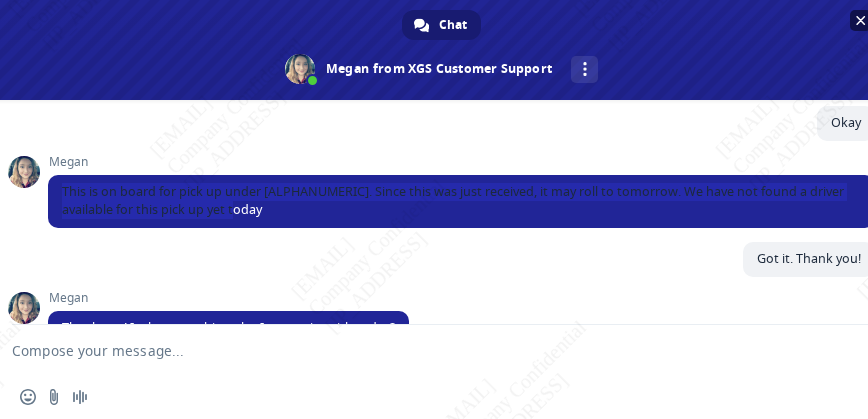 click on "This is on board for pick up under [PICKUP_ID]. Since this was just received, it may roll to tomorrow. We have not found a driver available for this pick up yet today" at bounding box center (461, 201) 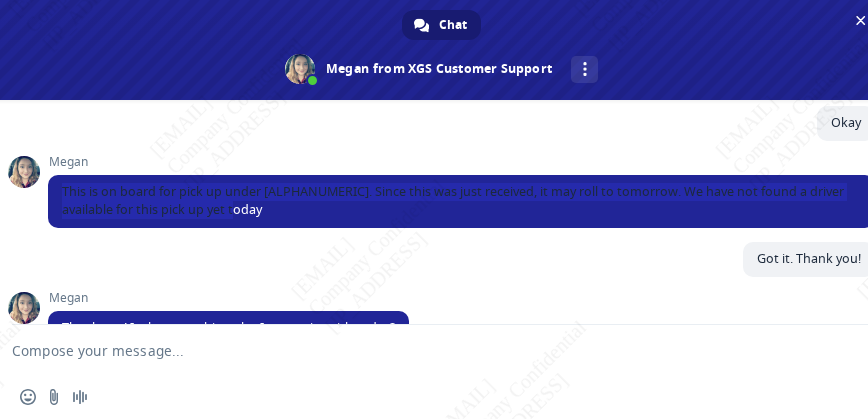 scroll, scrollTop: 473, scrollLeft: 0, axis: vertical 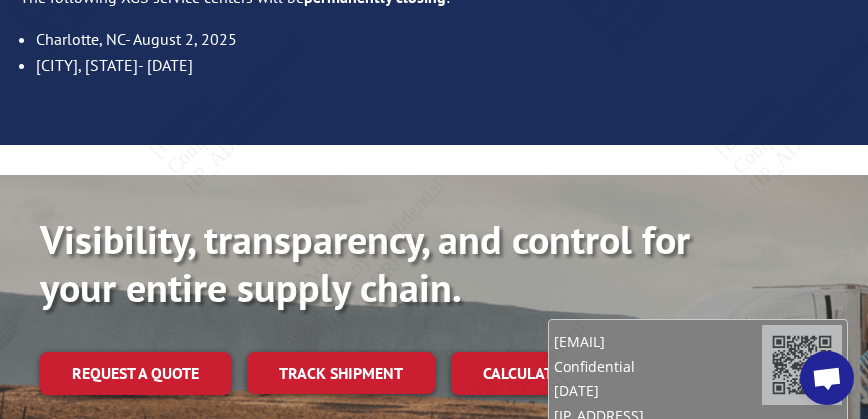 drag, startPoint x: 804, startPoint y: 371, endPoint x: 784, endPoint y: 216, distance: 156.285 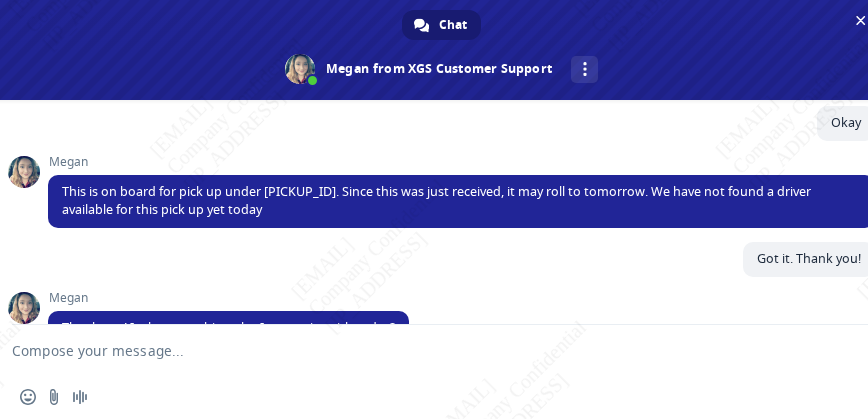 scroll, scrollTop: 0, scrollLeft: 0, axis: both 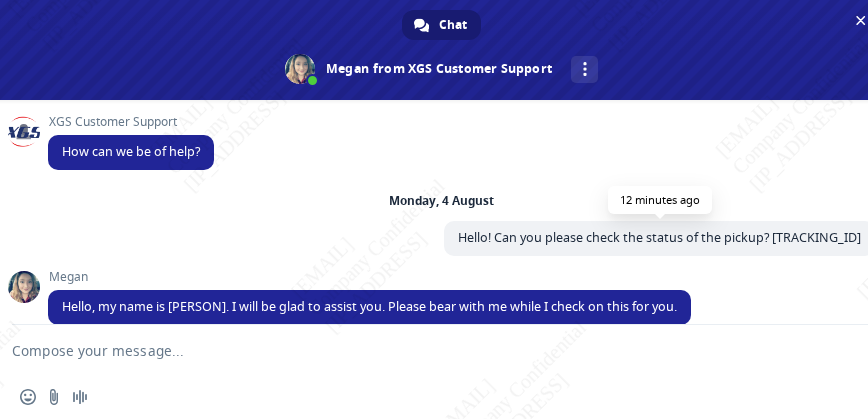 click on "Hello! Can you please check the status of the pickup? [TRACKING_ID]" at bounding box center (659, 237) 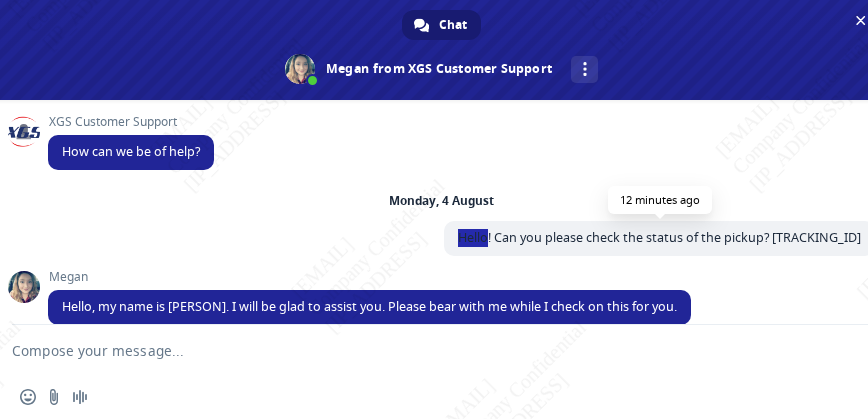 click on "Hello! Can you please check the status of the pickup? [TRACKING_ID]" at bounding box center [659, 237] 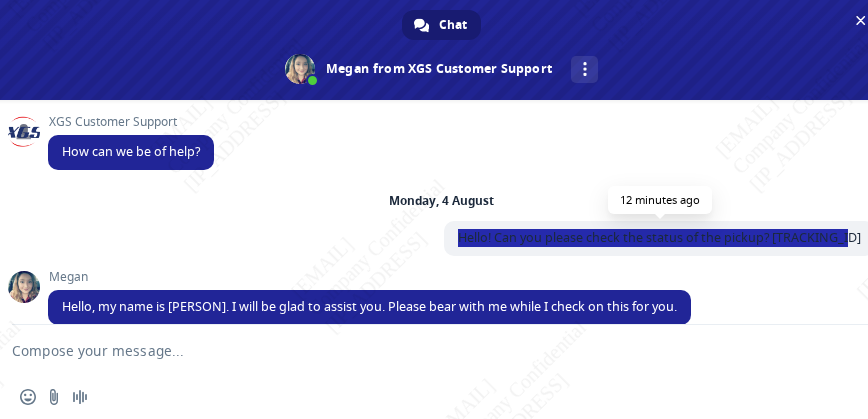 click on "Hello! Can you please check the status of the pickup? [TRACKING_ID]" at bounding box center (659, 237) 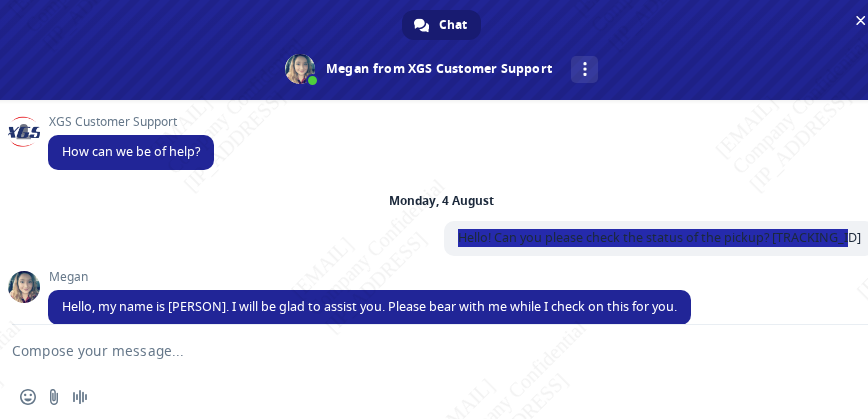copy on "Hello! Can you please check the status of the pickup? [TRACKING_ID]" 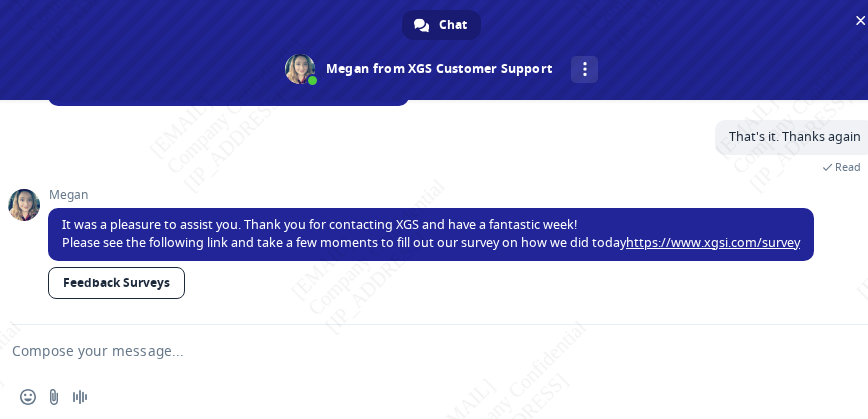 click at bounding box center (417, 350) 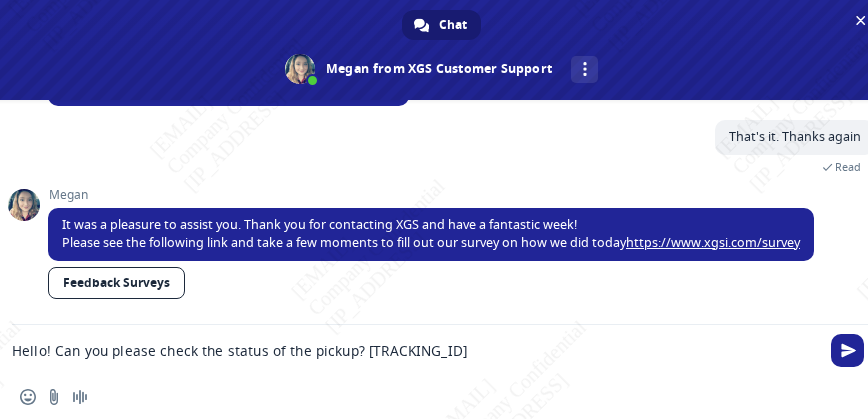 type on "Hello! Can you please check the status of the pickup? [TRACKING_ID]" 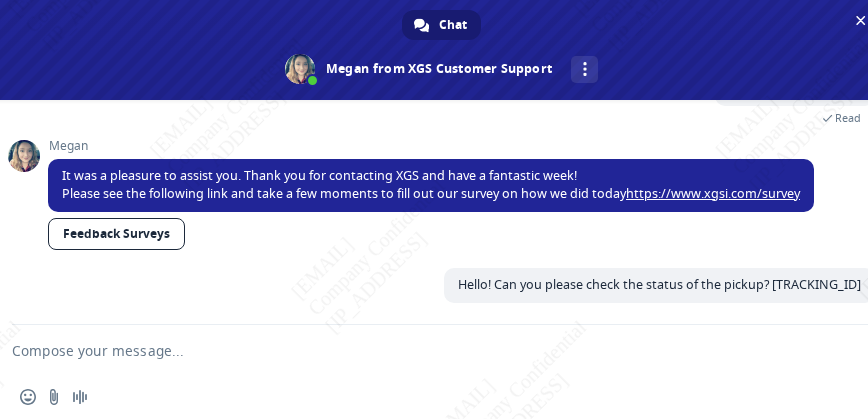 scroll, scrollTop: 522, scrollLeft: 0, axis: vertical 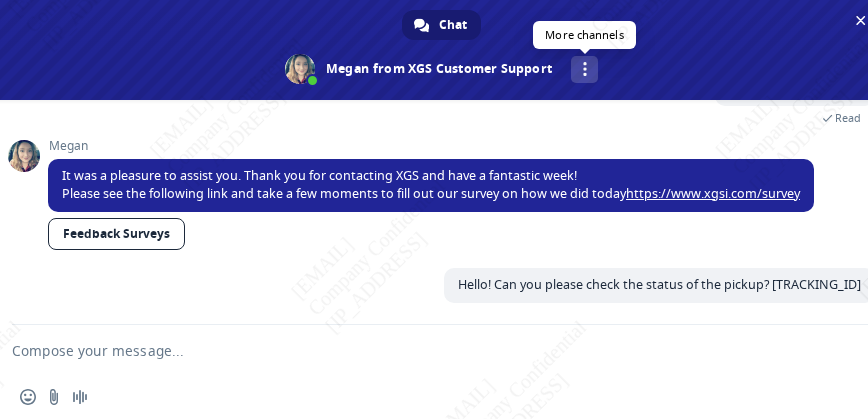 click at bounding box center [585, 69] 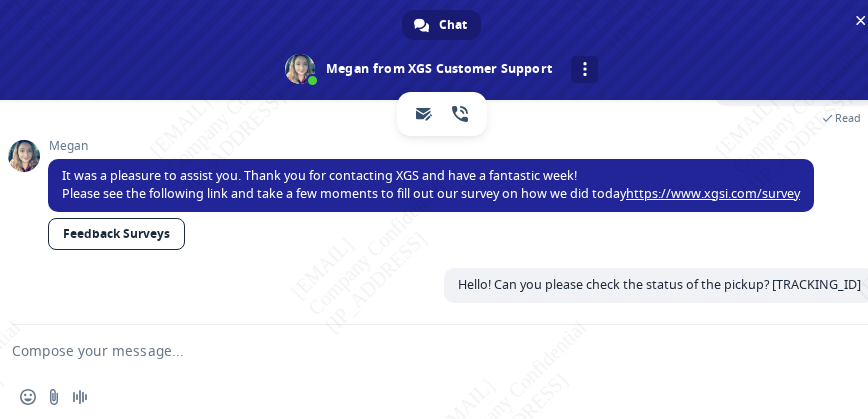 click at bounding box center (417, 350) 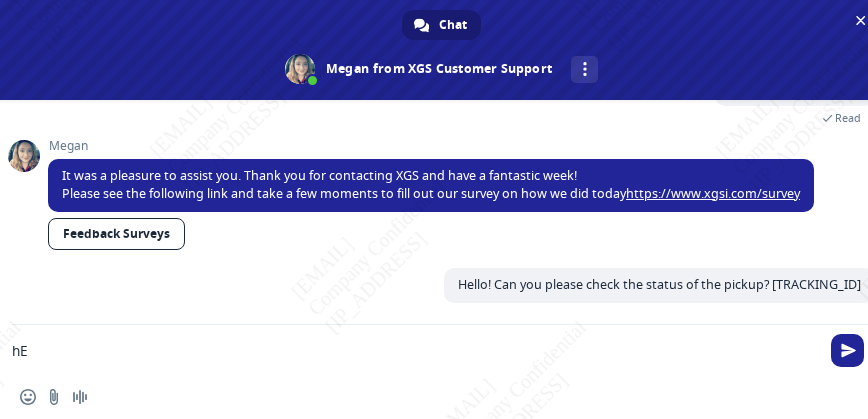 type on "h" 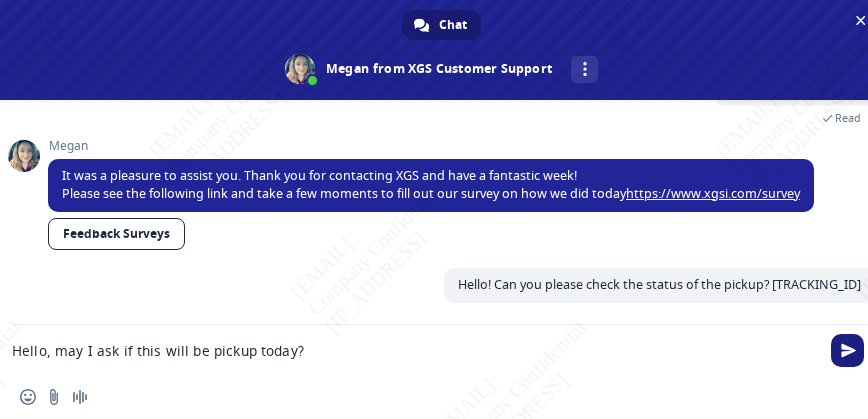 type on "Hello, may I ask if this will be pickup today?" 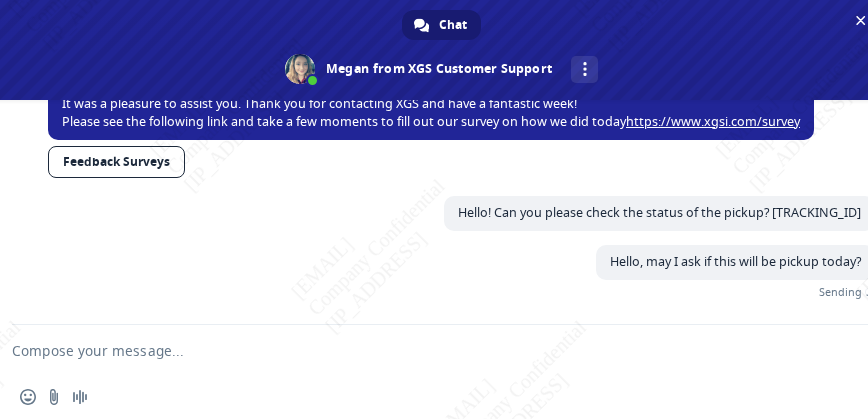 scroll, scrollTop: 563, scrollLeft: 0, axis: vertical 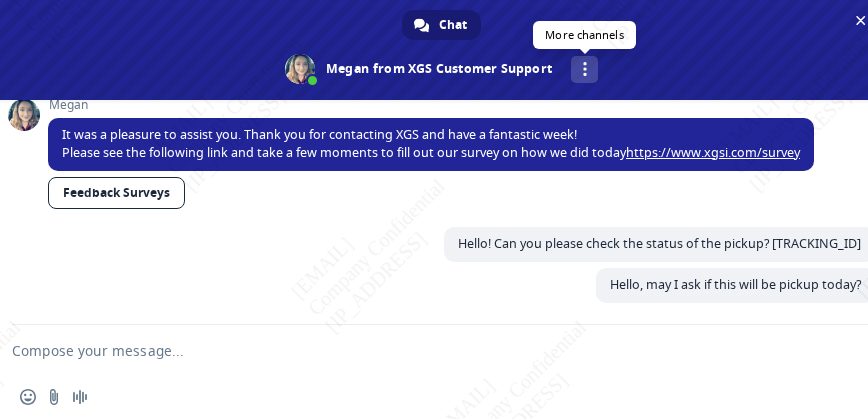 click at bounding box center [585, 69] 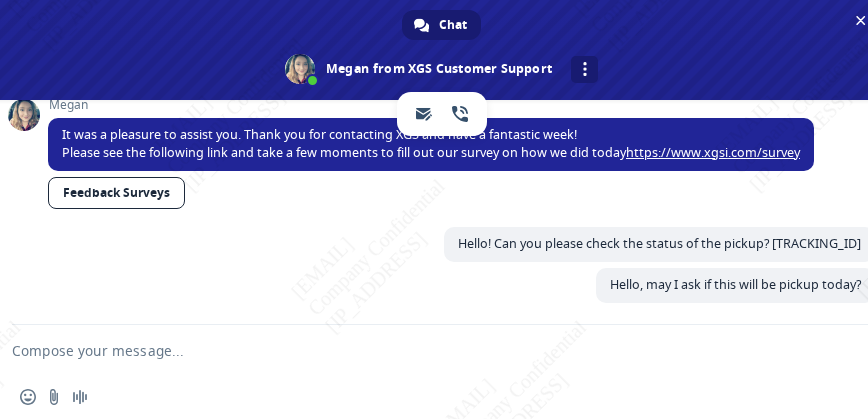 click at bounding box center [584, 69] 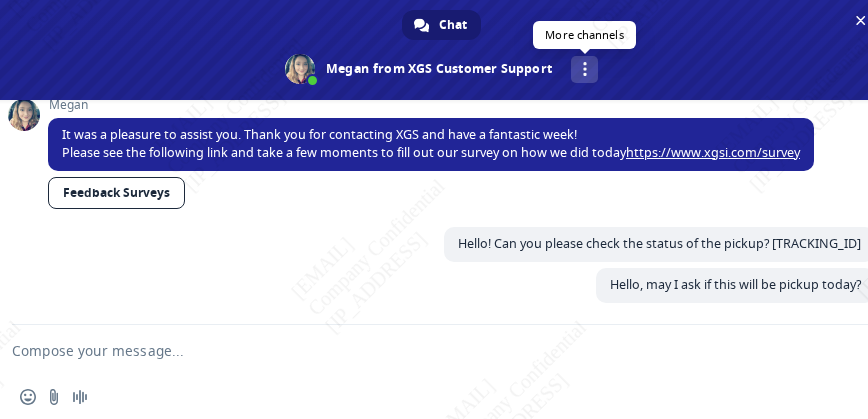 click on "More channels" at bounding box center [584, 69] 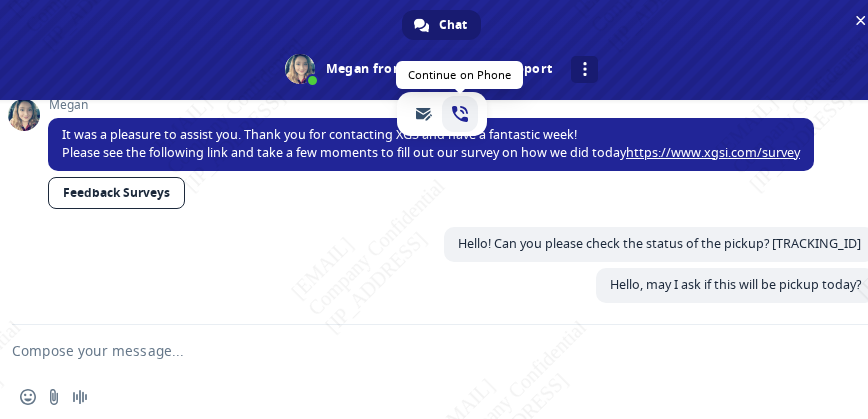 click at bounding box center (460, 114) 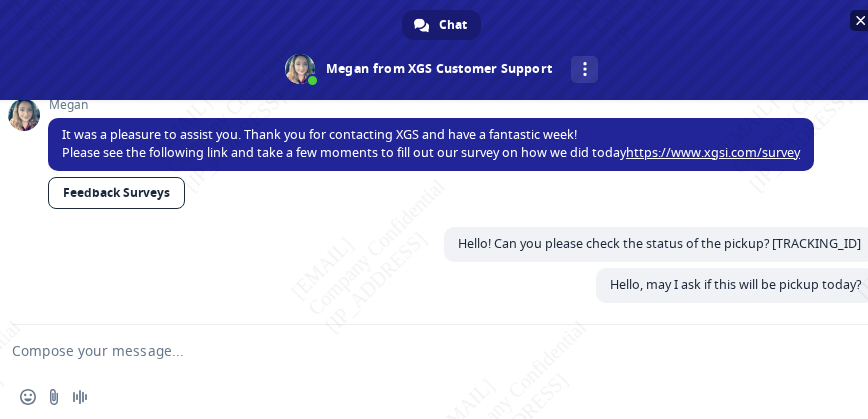 click at bounding box center (861, 20) 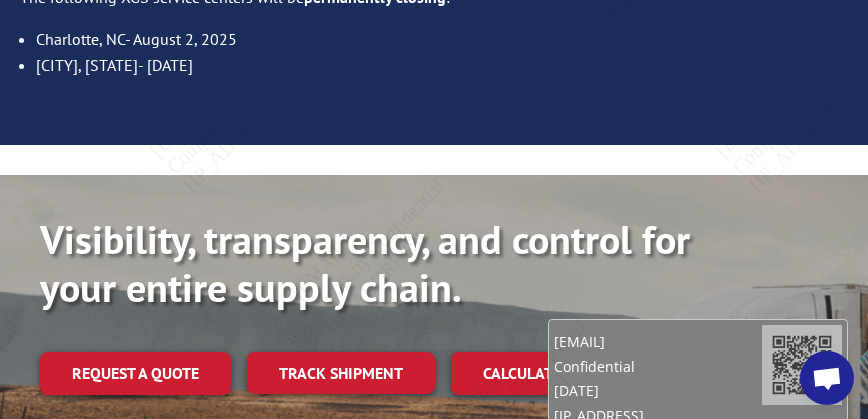 click at bounding box center [827, 378] 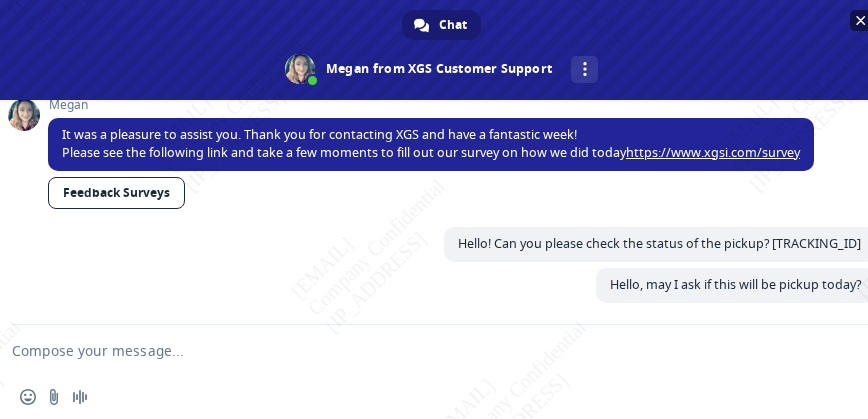 click at bounding box center [441, 50] 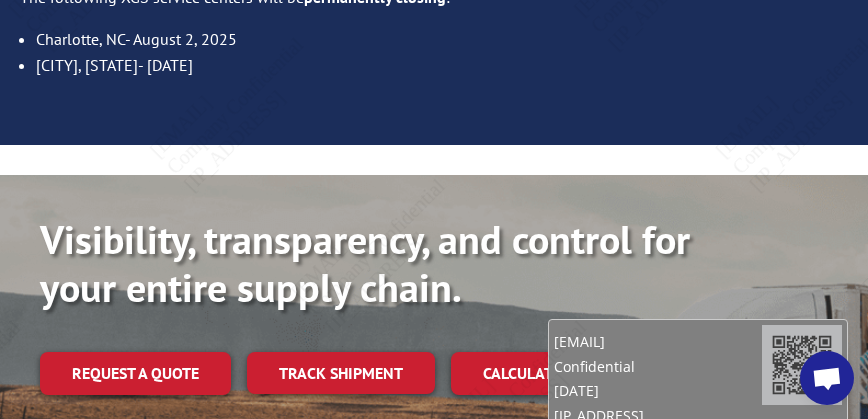 click at bounding box center (827, 380) 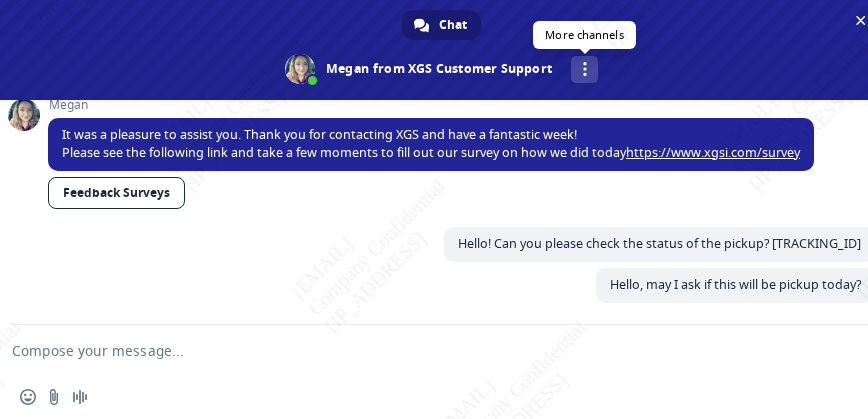click at bounding box center (585, 69) 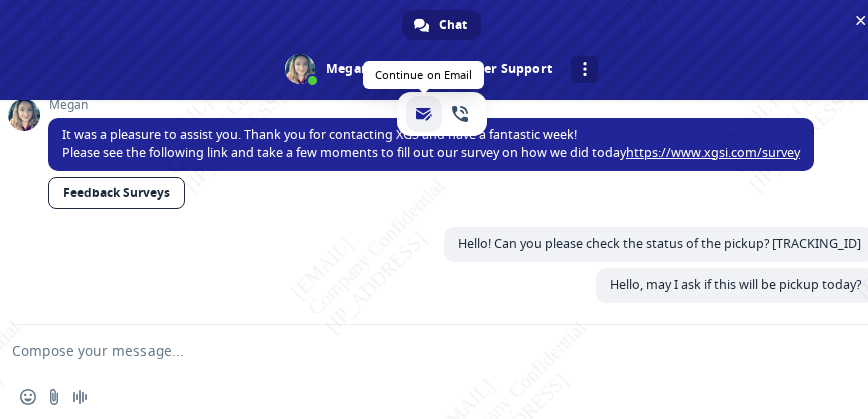 click at bounding box center [424, 114] 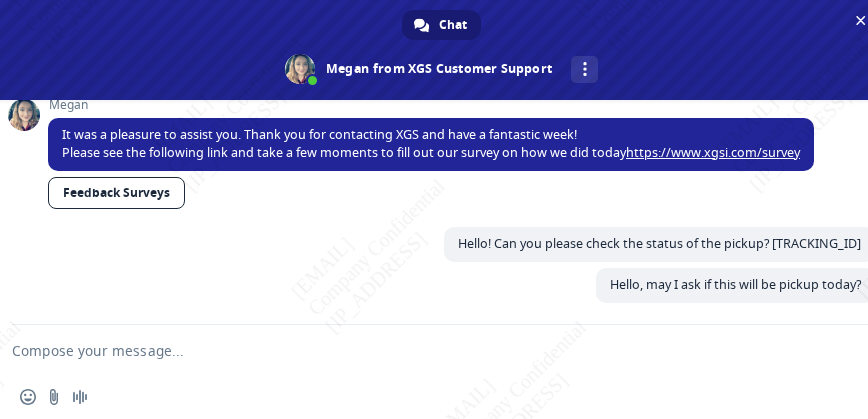 click on "Hello, may I ask if this will be pickup today? A few seconds ago" at bounding box center [461, 296] 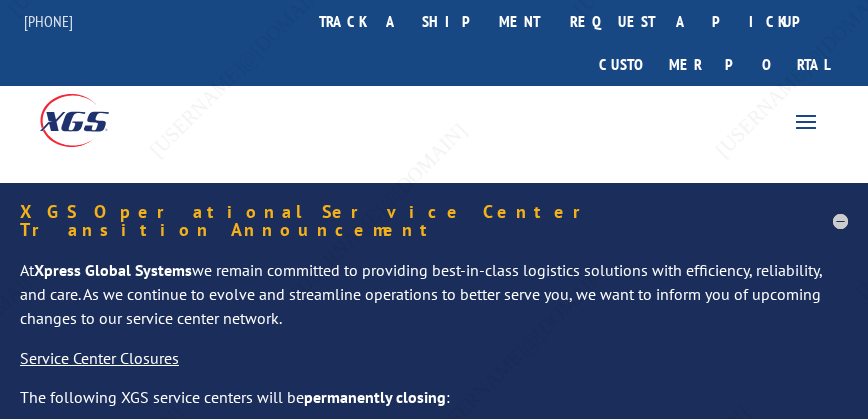 scroll, scrollTop: 0, scrollLeft: 0, axis: both 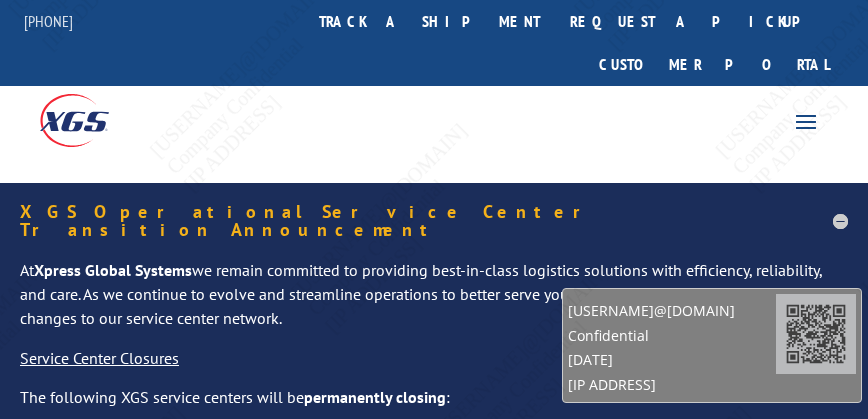 drag, startPoint x: 732, startPoint y: 382, endPoint x: 712, endPoint y: 292, distance: 92.19544 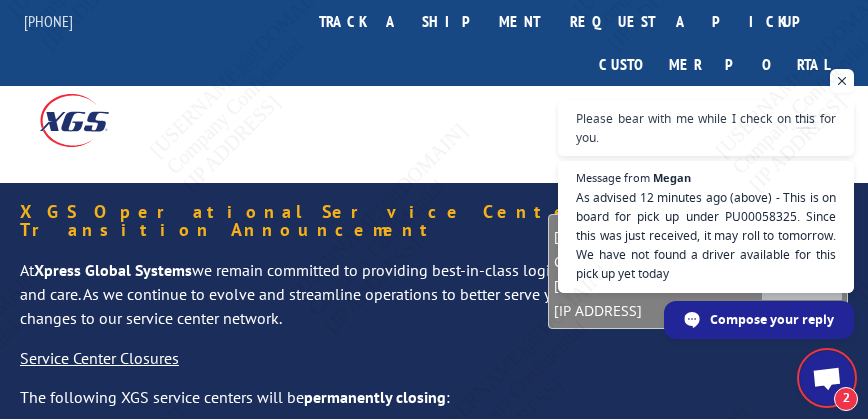 click at bounding box center (827, 380) 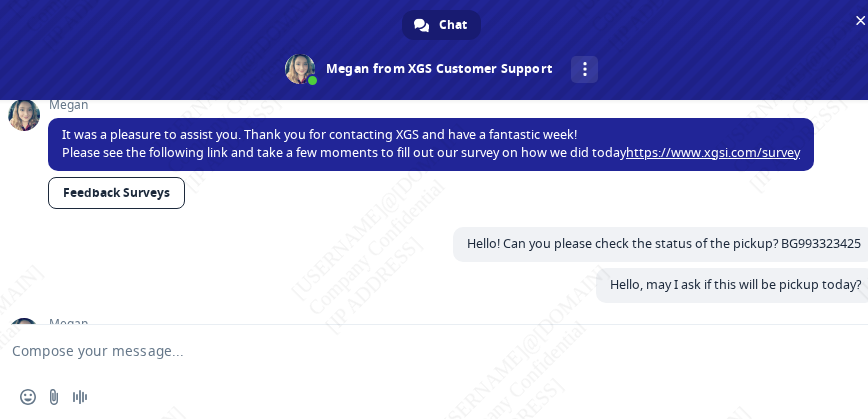 scroll, scrollTop: 691, scrollLeft: 0, axis: vertical 